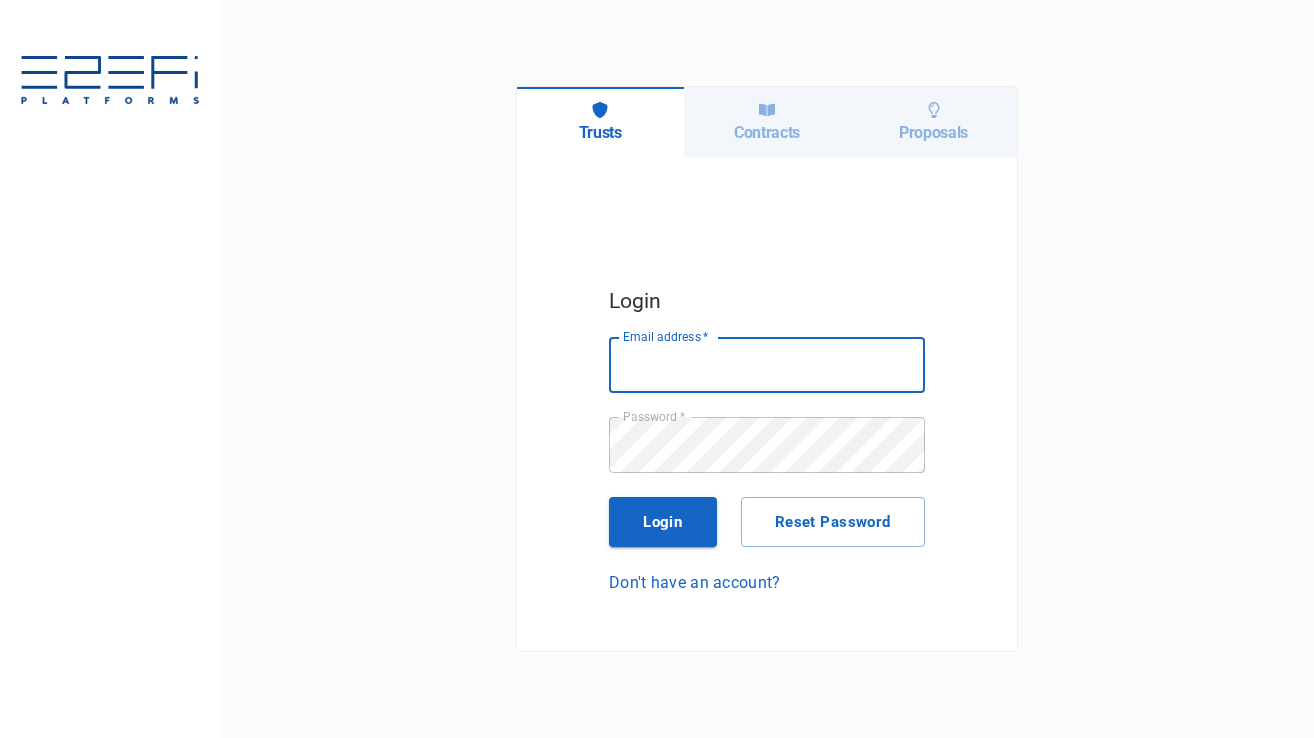 scroll, scrollTop: 0, scrollLeft: 0, axis: both 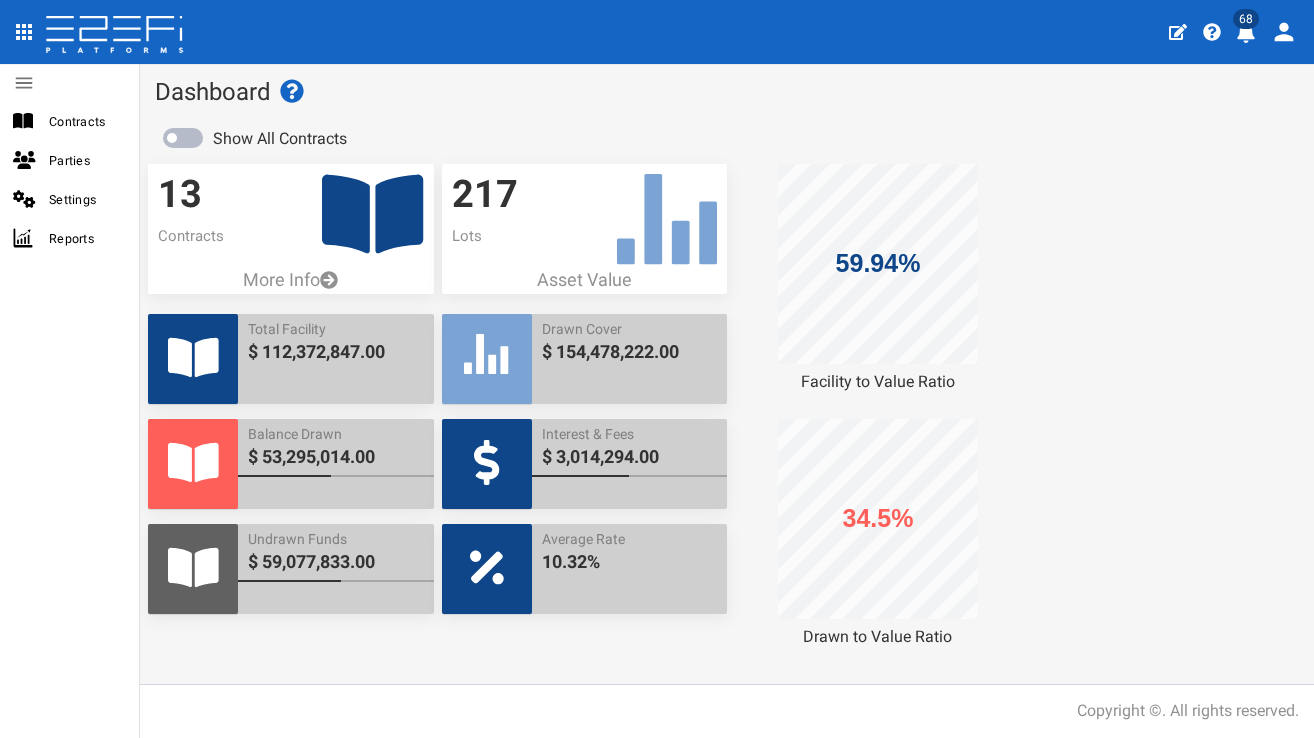 click on "68" at bounding box center [1248, 30] 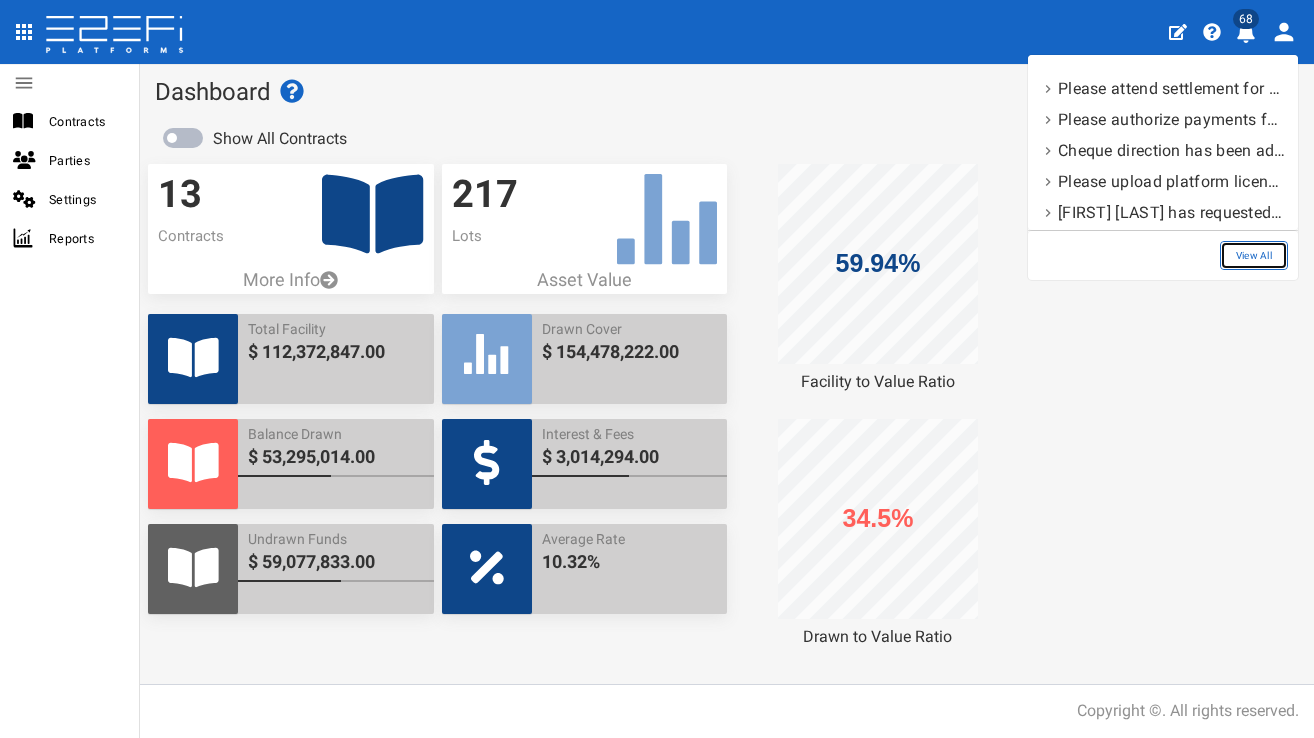 click on "View All" at bounding box center (1254, 255) 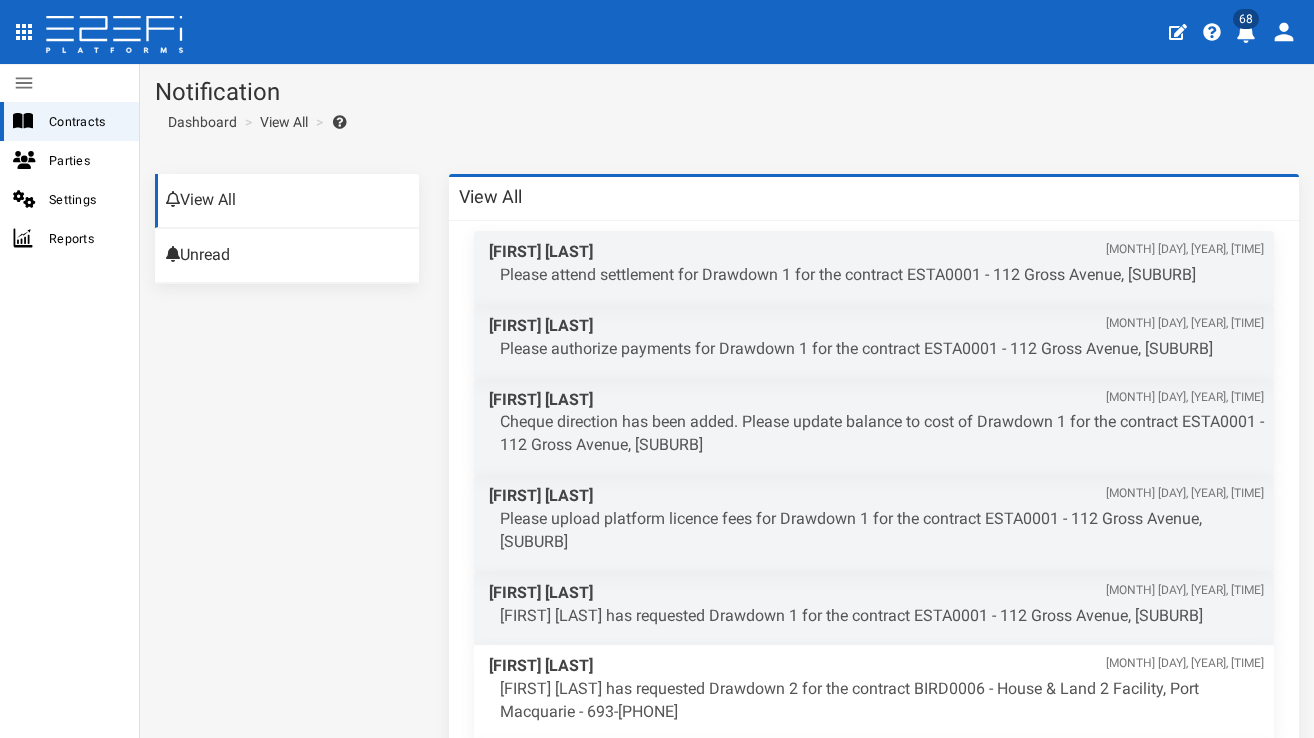 scroll, scrollTop: 0, scrollLeft: 0, axis: both 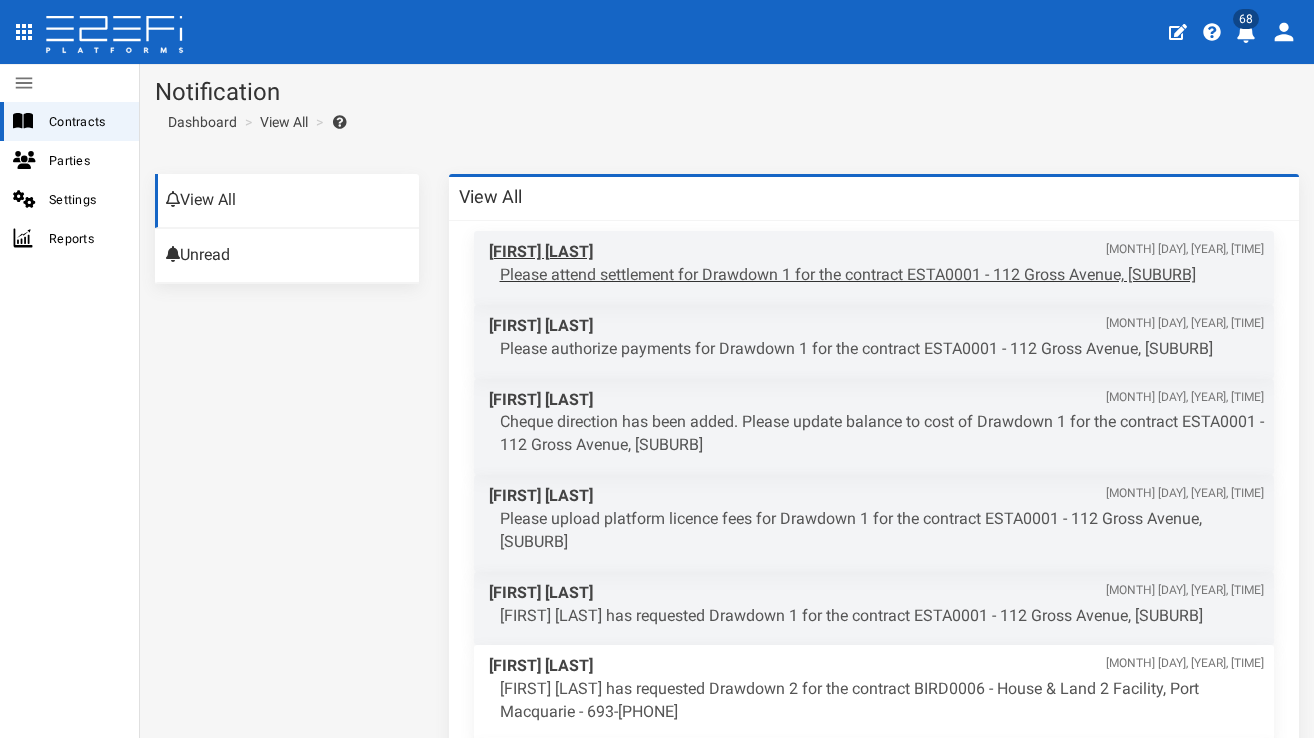 click on "[FIRST] [LAST]
[MONTH] [DAY], [YEAR], [TIME]" at bounding box center (877, 252) 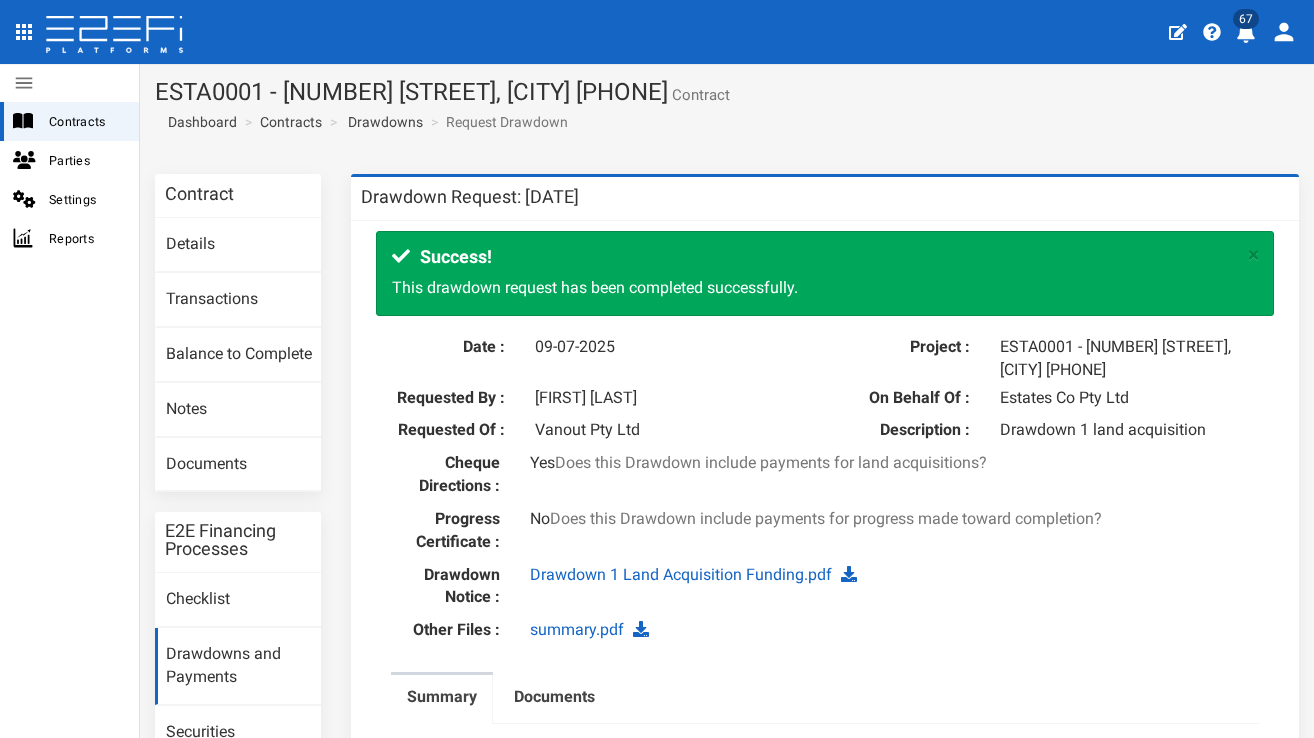 scroll, scrollTop: 0, scrollLeft: 0, axis: both 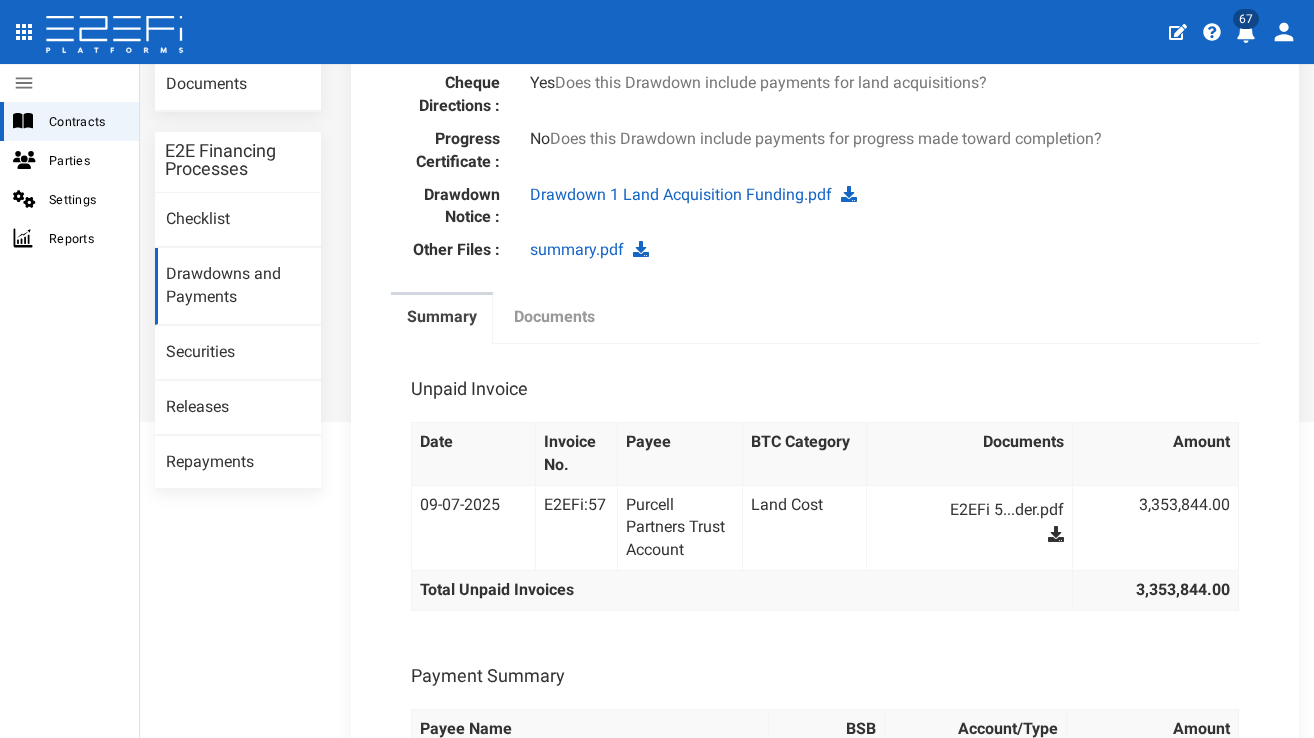 click on "Documents" at bounding box center (554, 317) 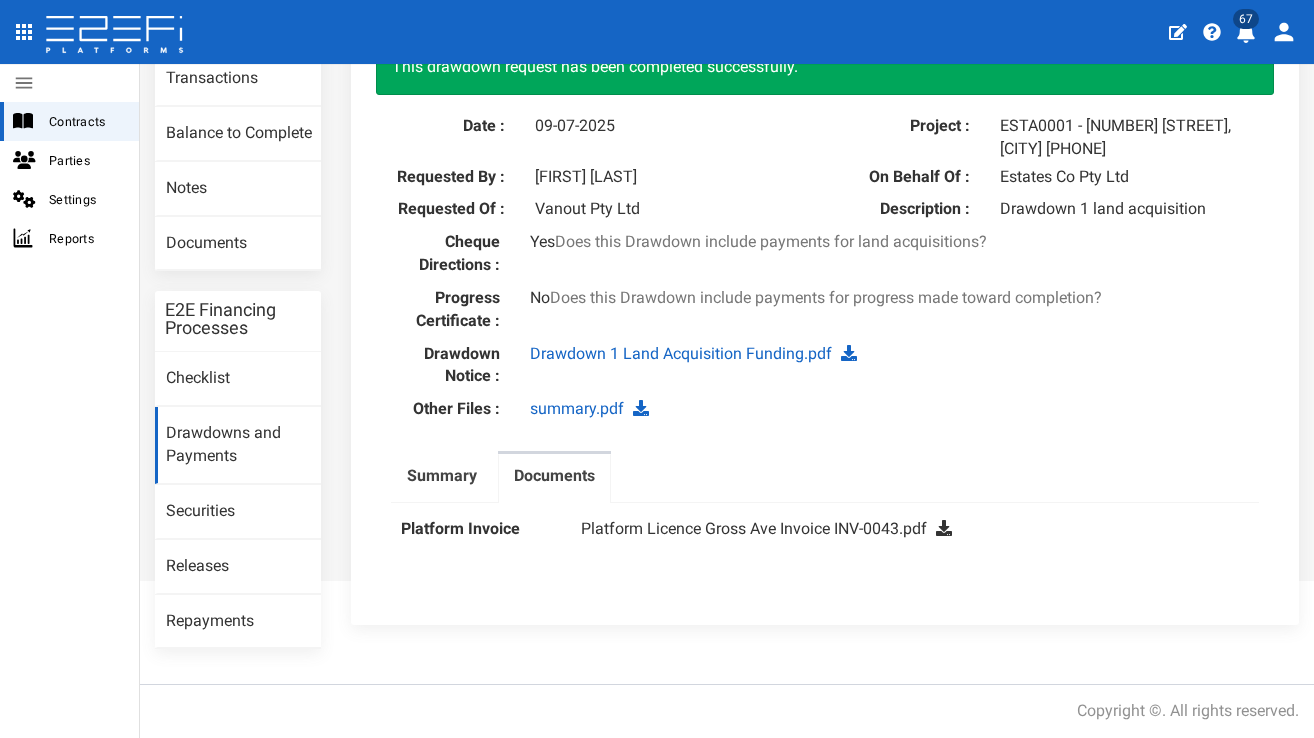 scroll, scrollTop: 0, scrollLeft: 0, axis: both 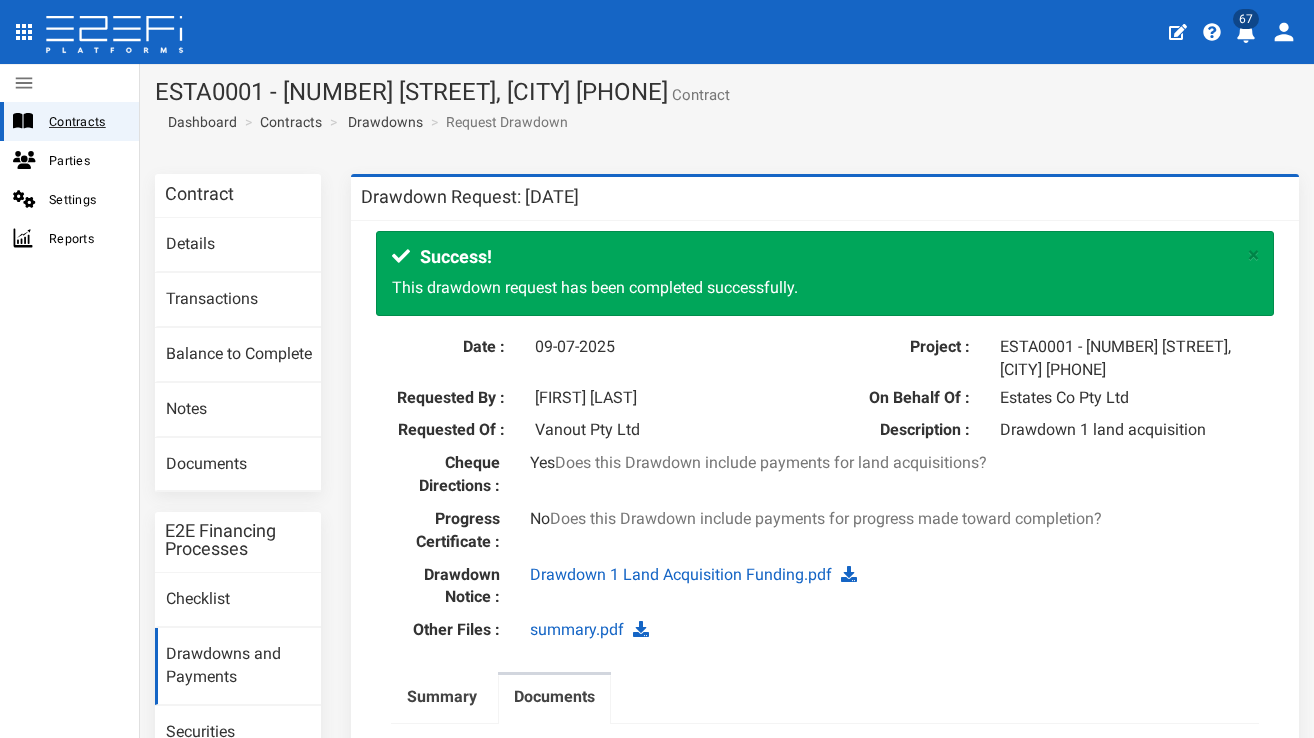 click on "Contracts" at bounding box center [86, 121] 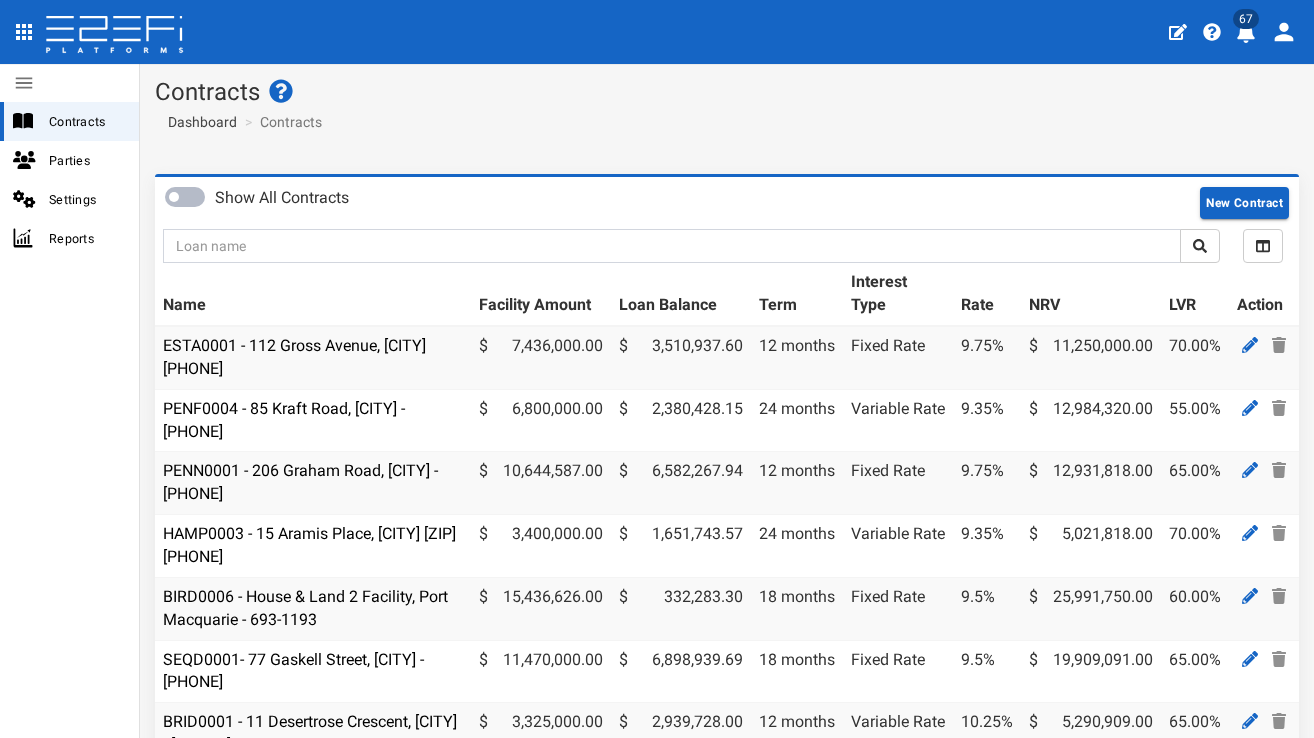 scroll, scrollTop: 0, scrollLeft: 0, axis: both 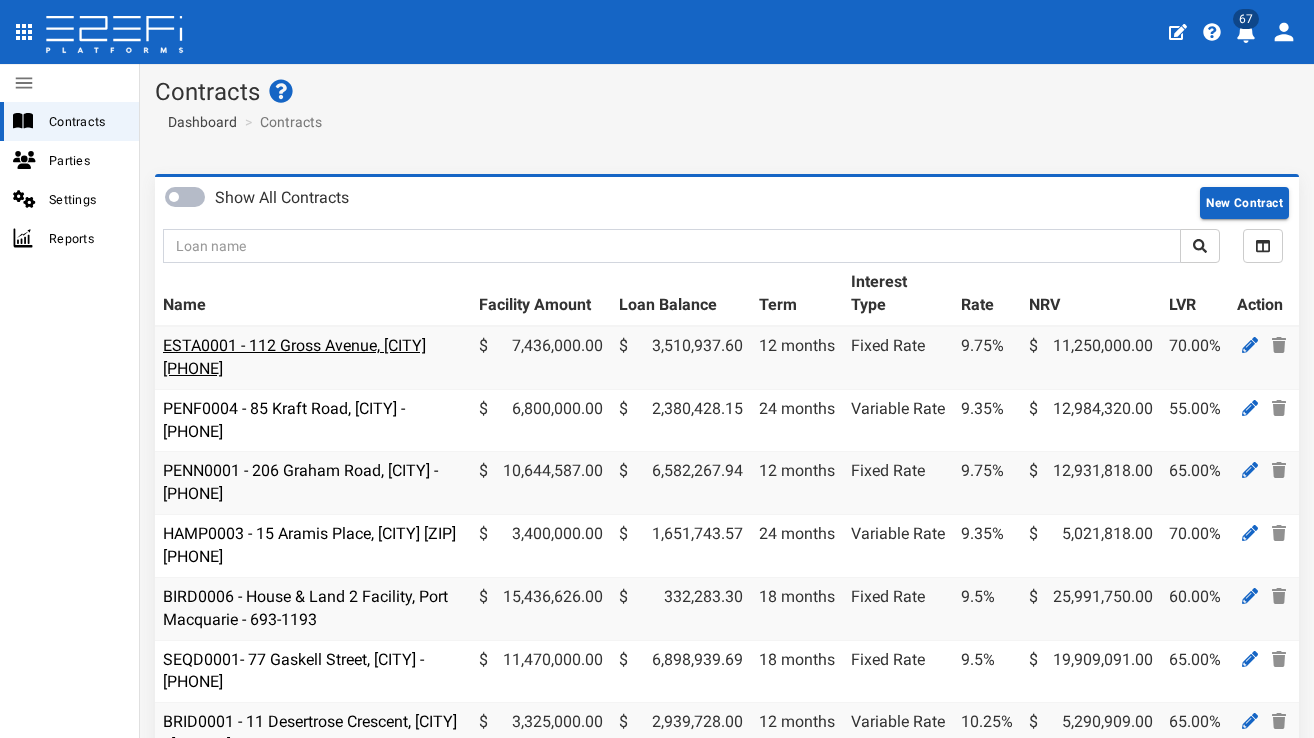 click on "ESTA0001 - 112 Gross Avenue, [CITY] [PHONE]" at bounding box center (294, 357) 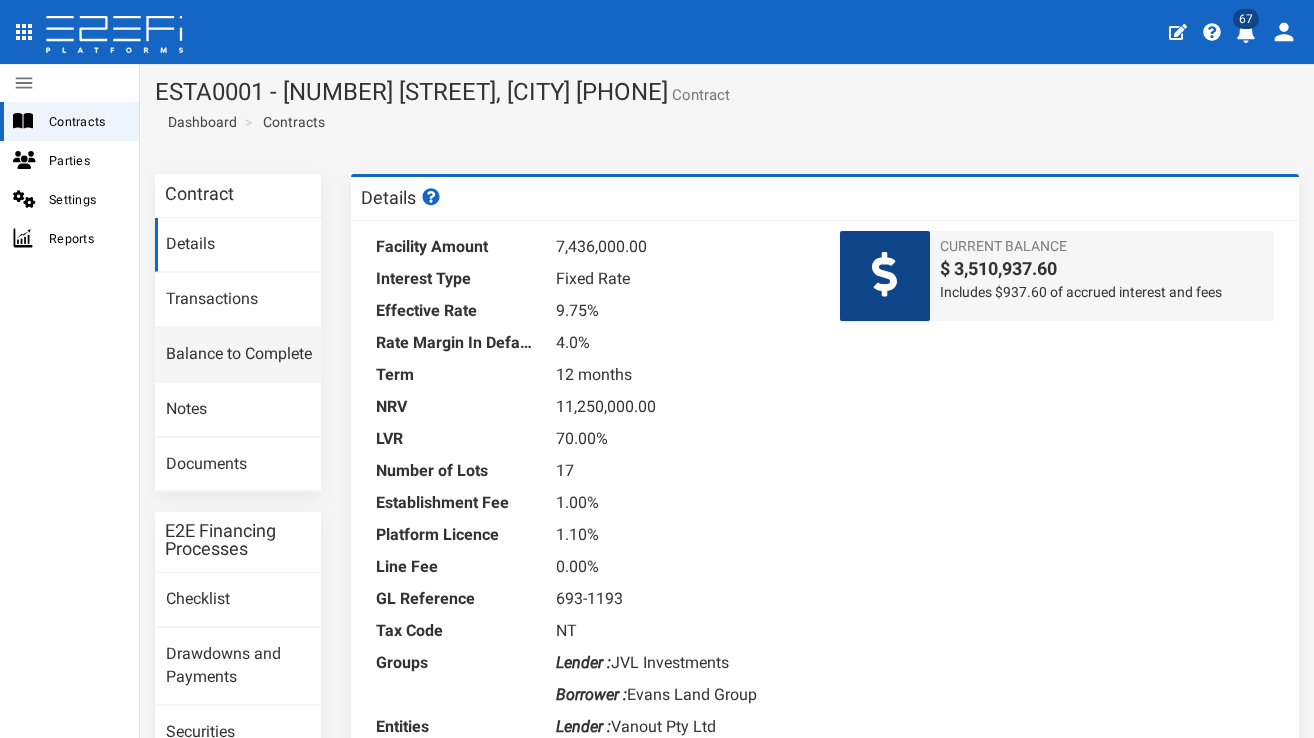 scroll, scrollTop: 0, scrollLeft: 0, axis: both 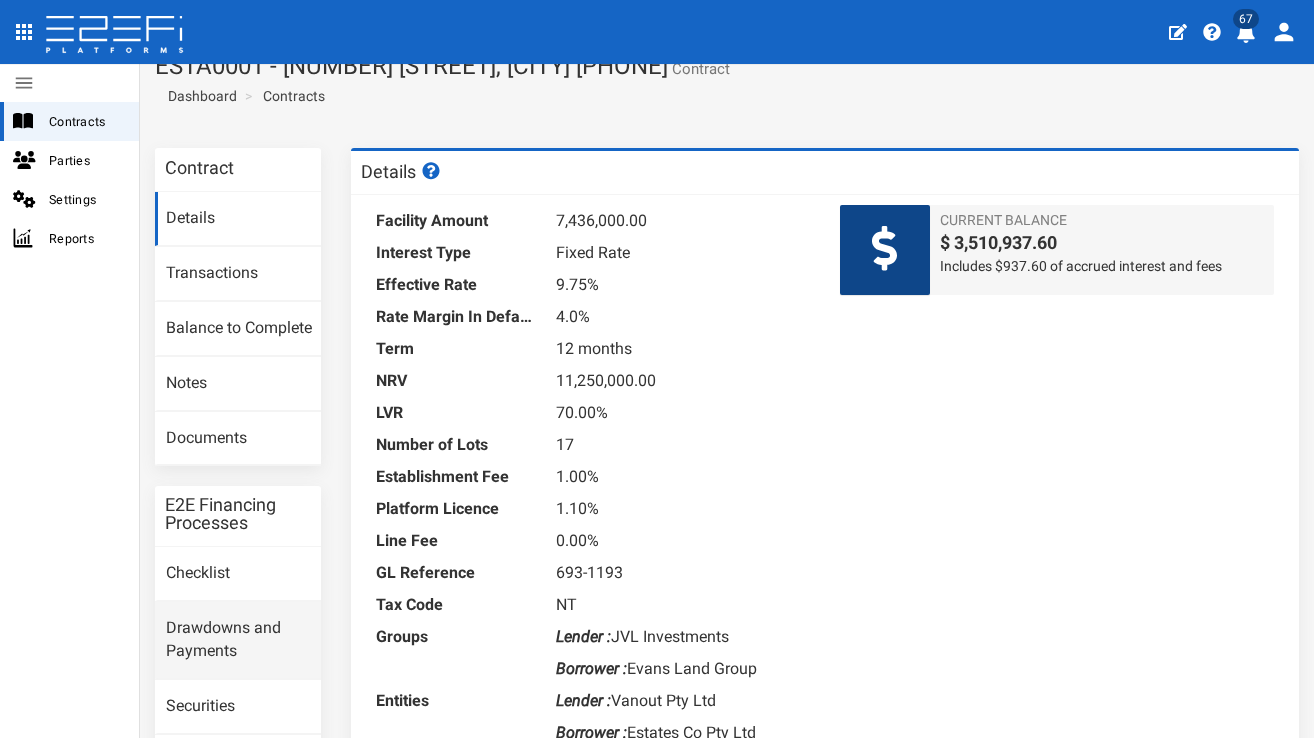 click on "Drawdowns and Payments" at bounding box center (238, 640) 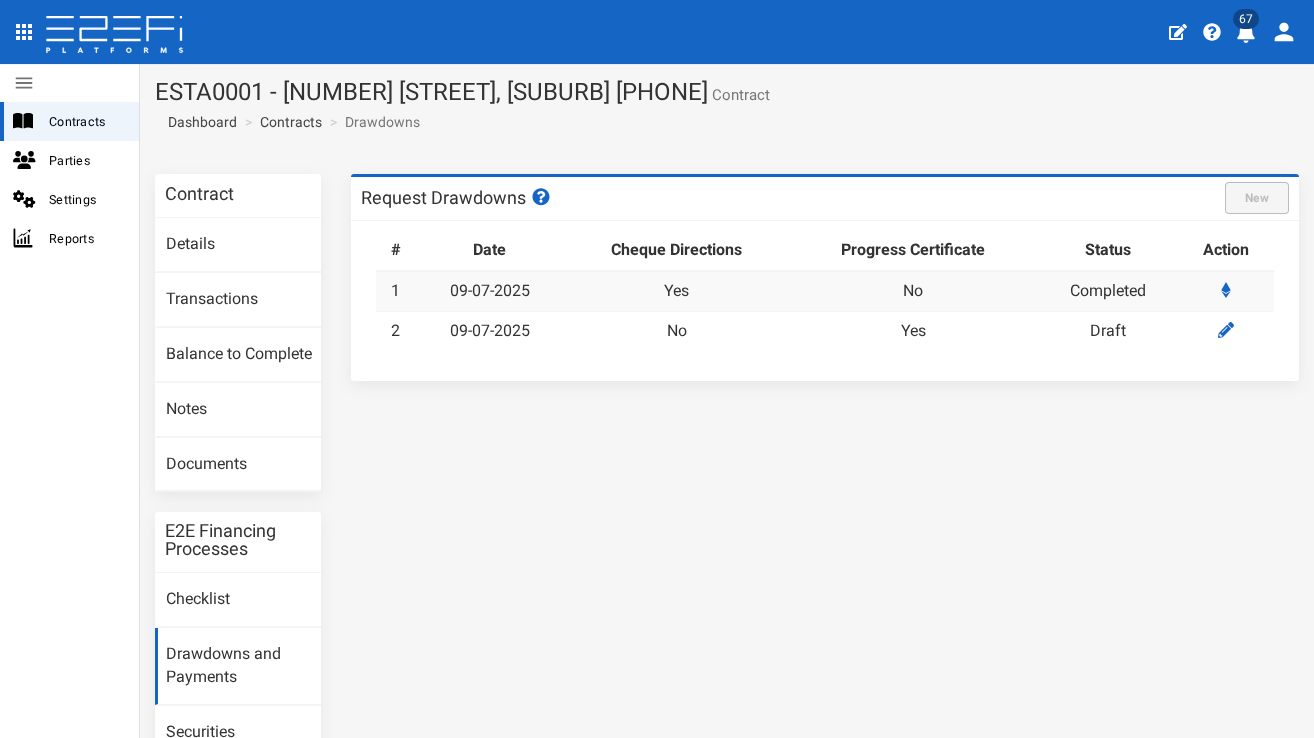 scroll, scrollTop: 0, scrollLeft: 0, axis: both 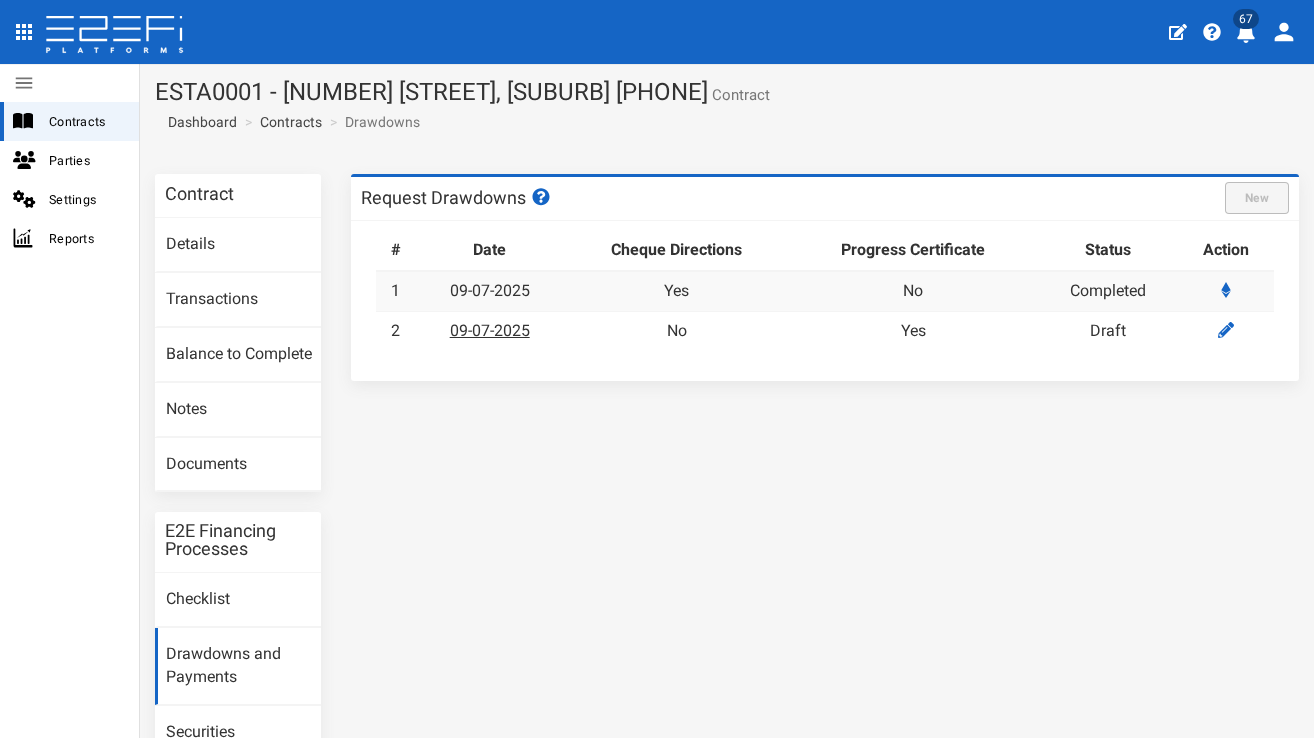 click on "09-07-2025" at bounding box center [395, 330] 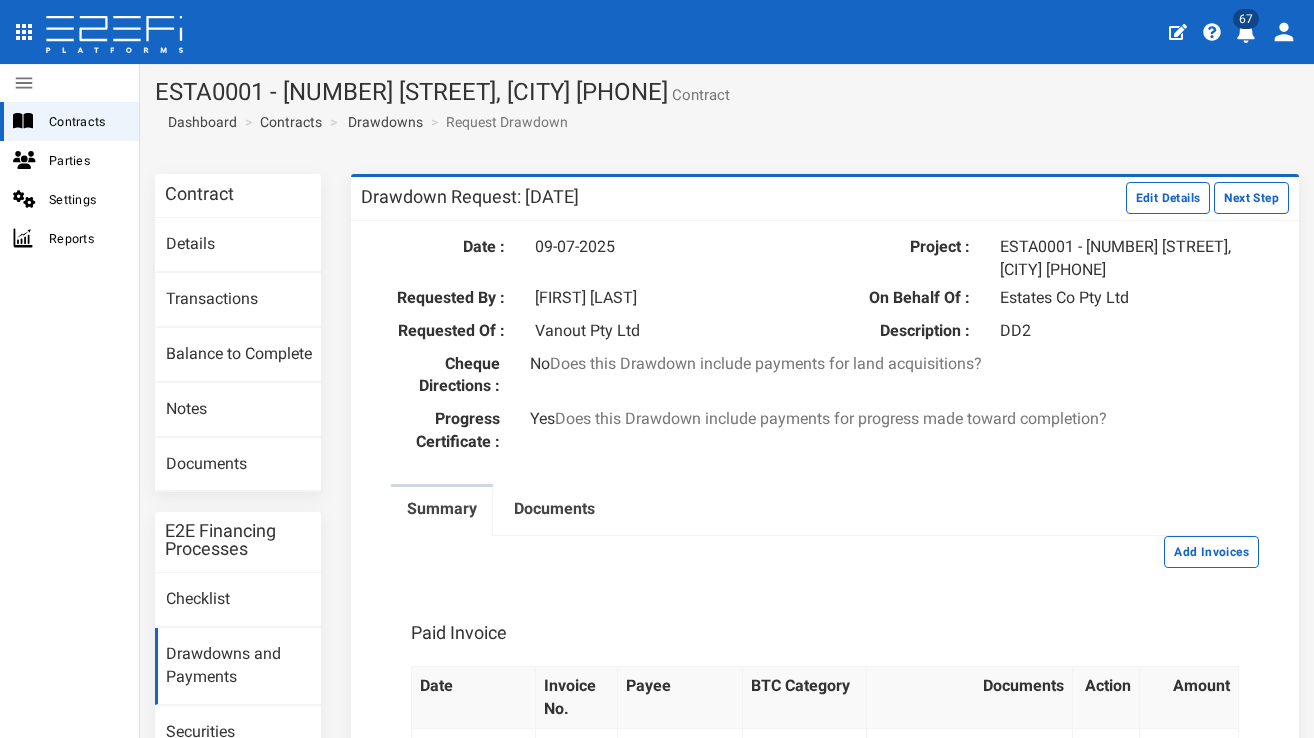 scroll, scrollTop: 0, scrollLeft: 0, axis: both 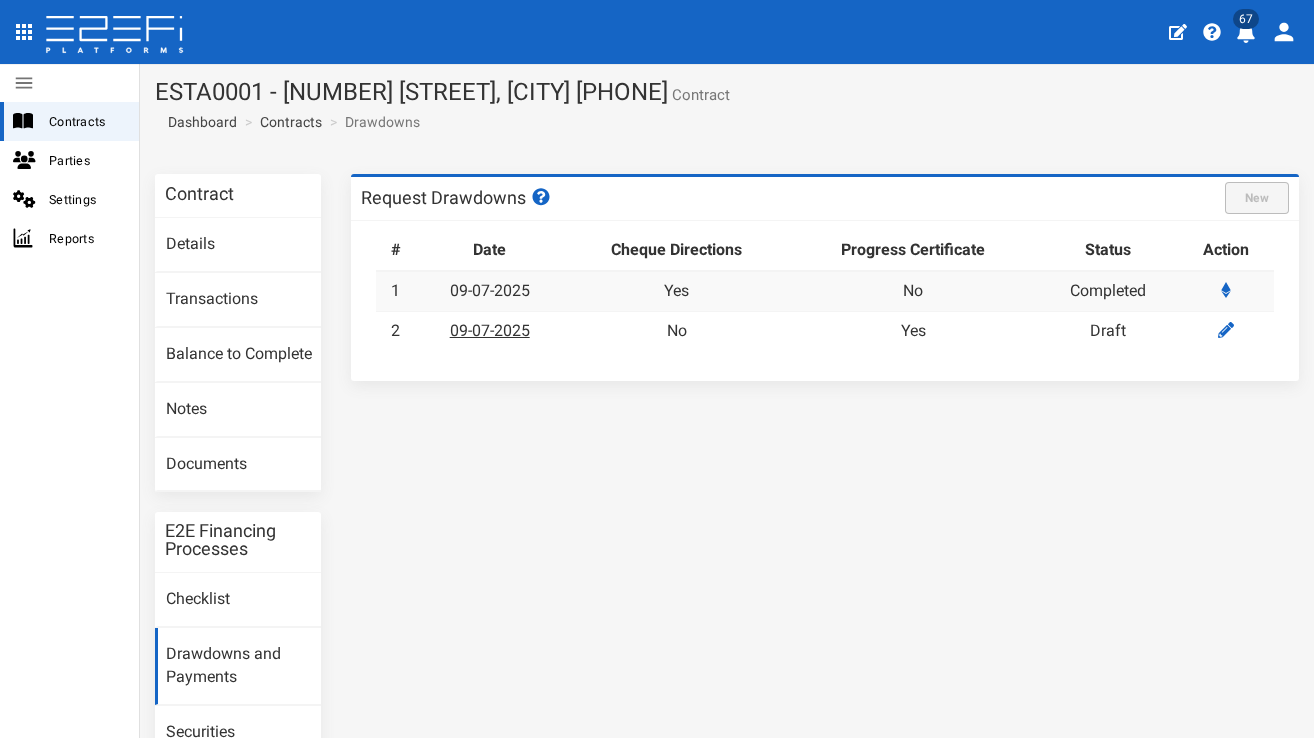 click on "09-07-2025" at bounding box center [395, 330] 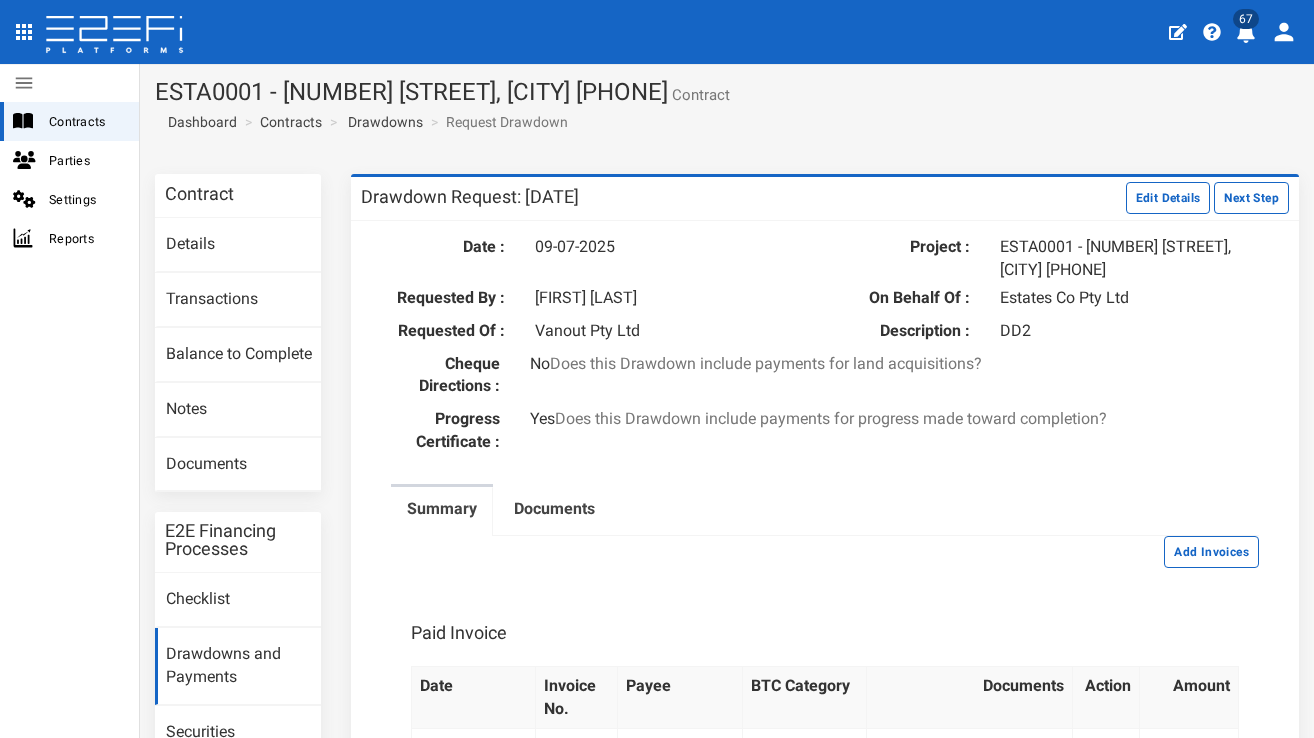 scroll, scrollTop: 0, scrollLeft: 0, axis: both 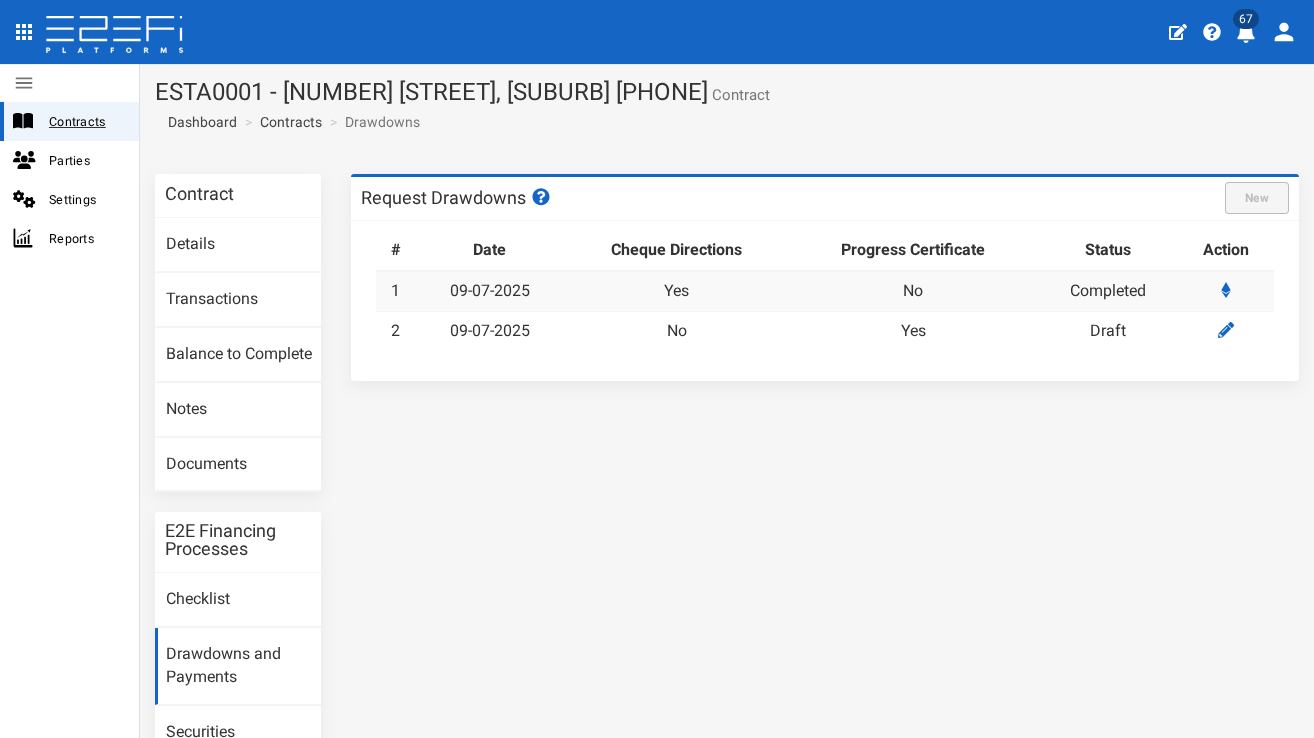 click on "Contracts" at bounding box center [86, 121] 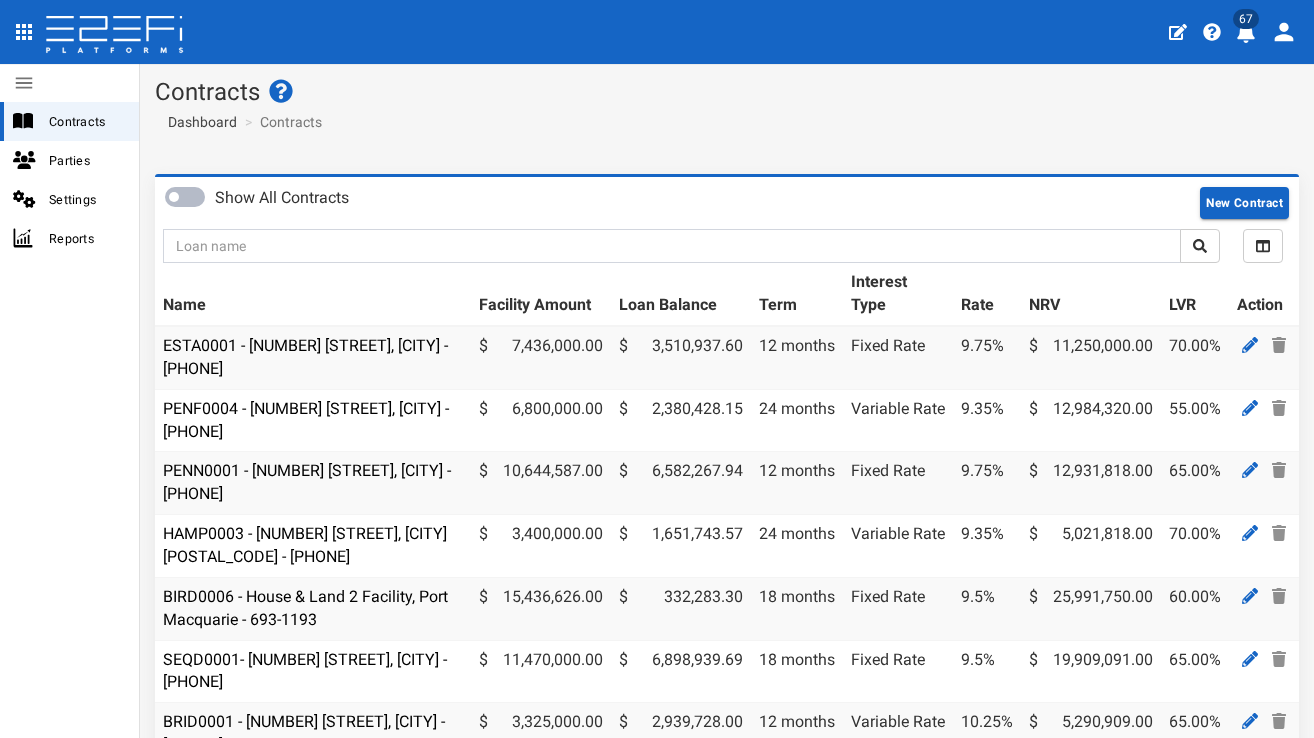 scroll, scrollTop: 0, scrollLeft: 0, axis: both 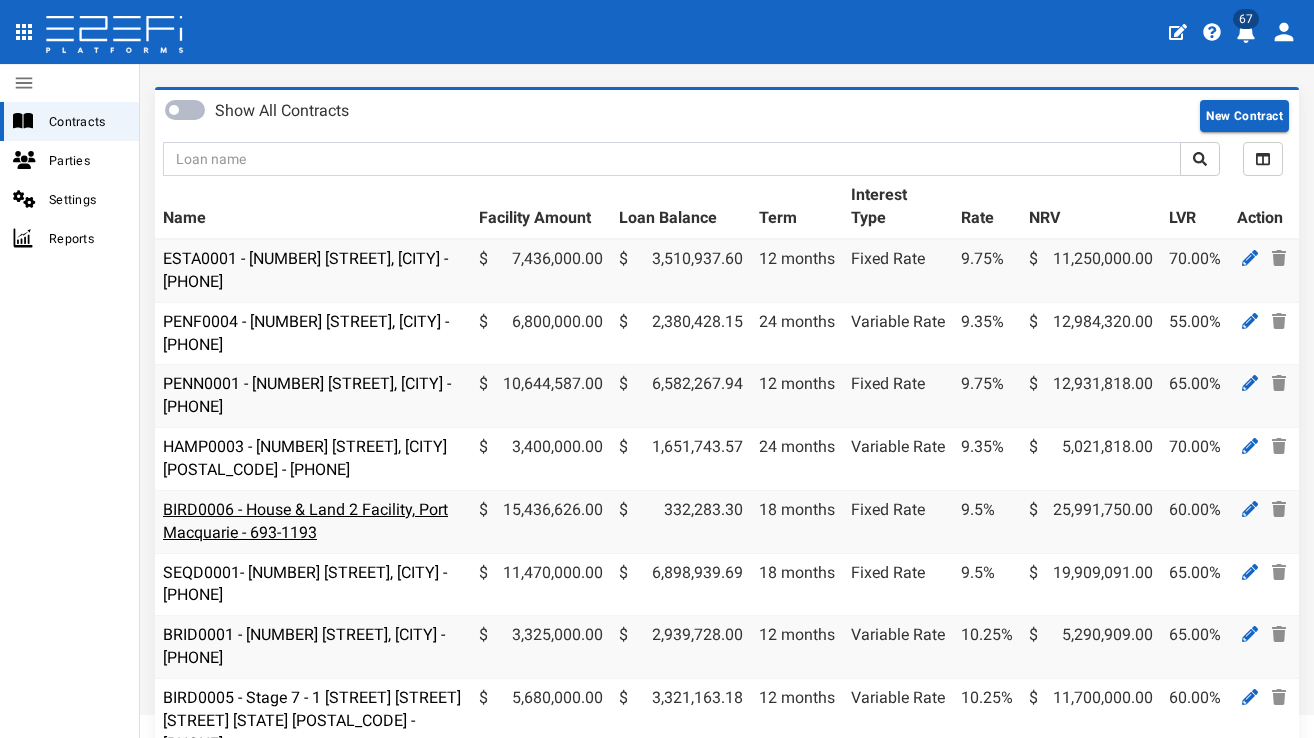 click on "BIRD0006 - House & Land 2 Facility, Port Macquarie - 693-1193" at bounding box center (305, 521) 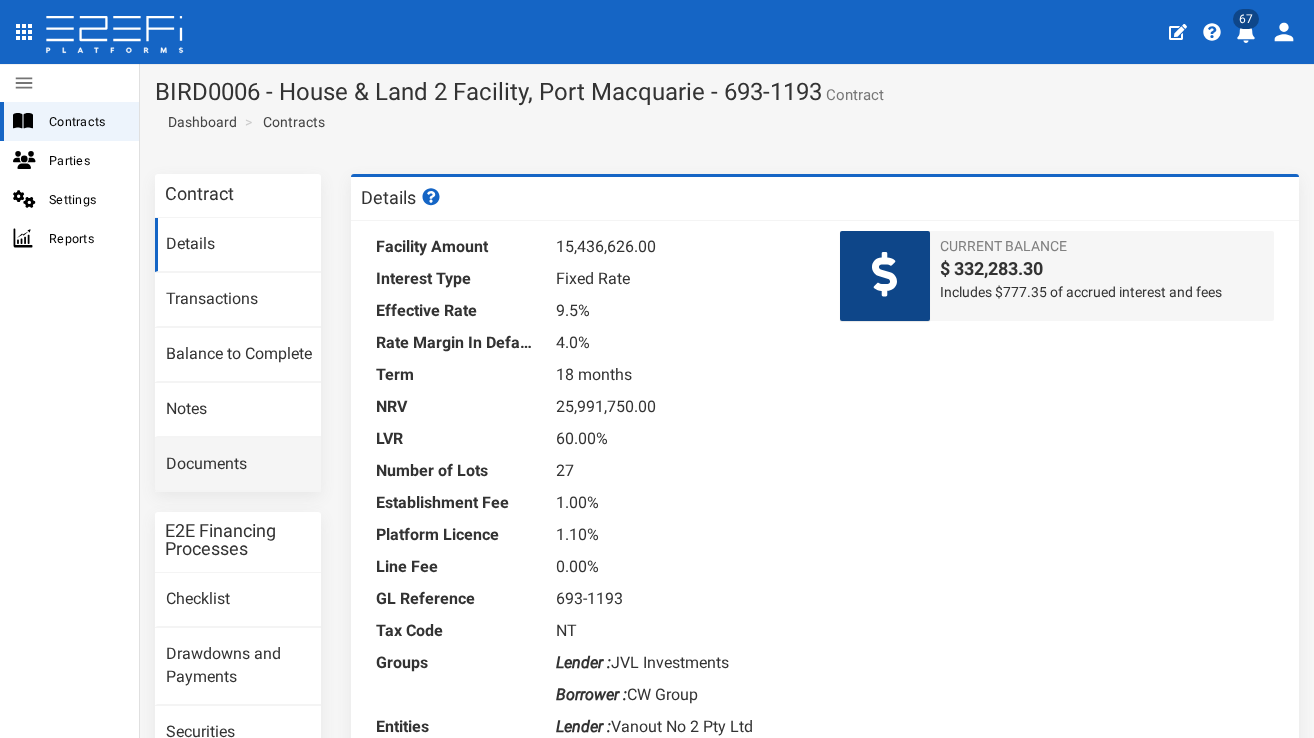 scroll, scrollTop: 0, scrollLeft: 0, axis: both 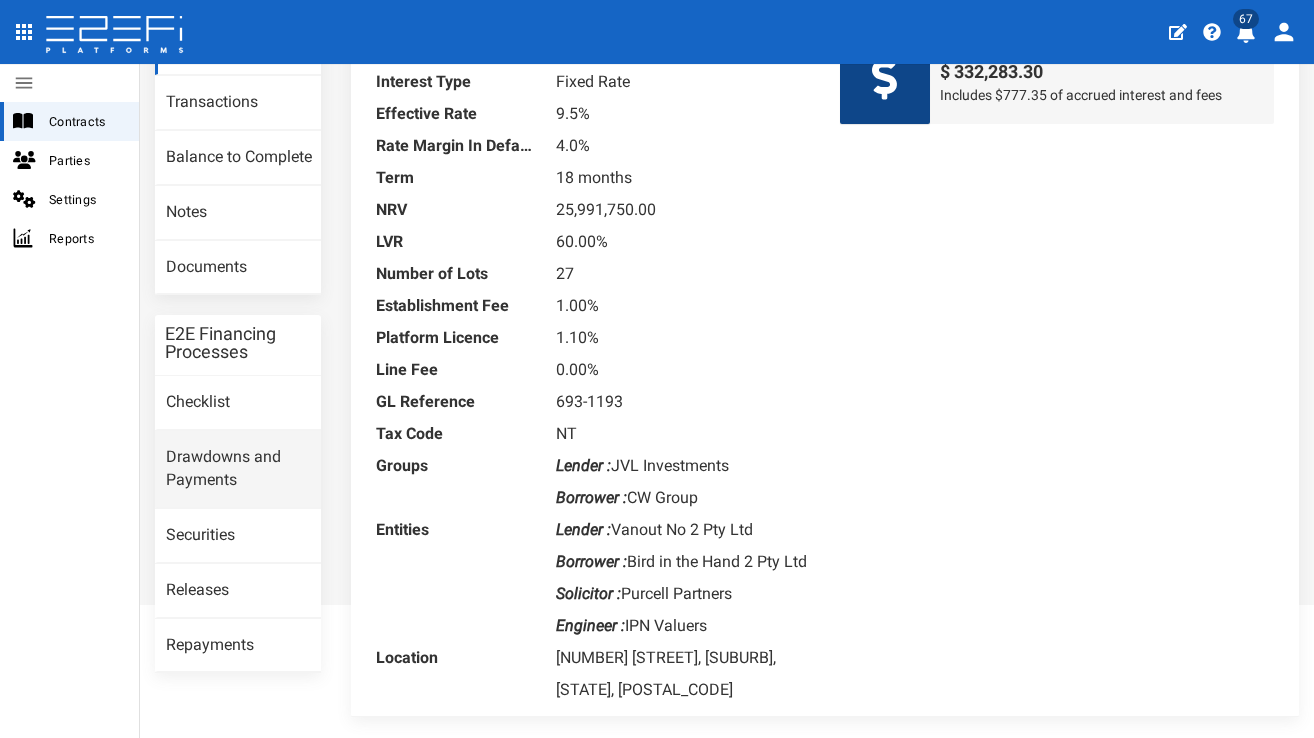 click on "Drawdowns and Payments" at bounding box center [238, 469] 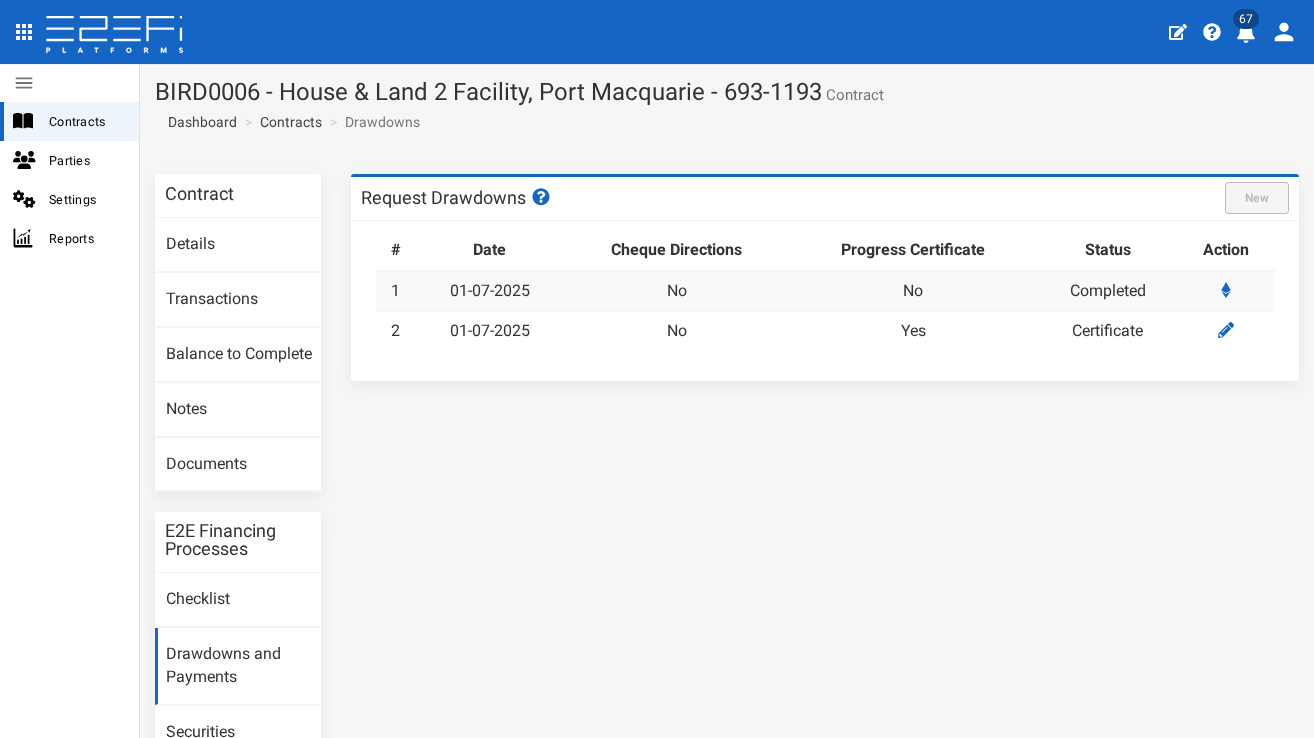 scroll, scrollTop: 0, scrollLeft: 0, axis: both 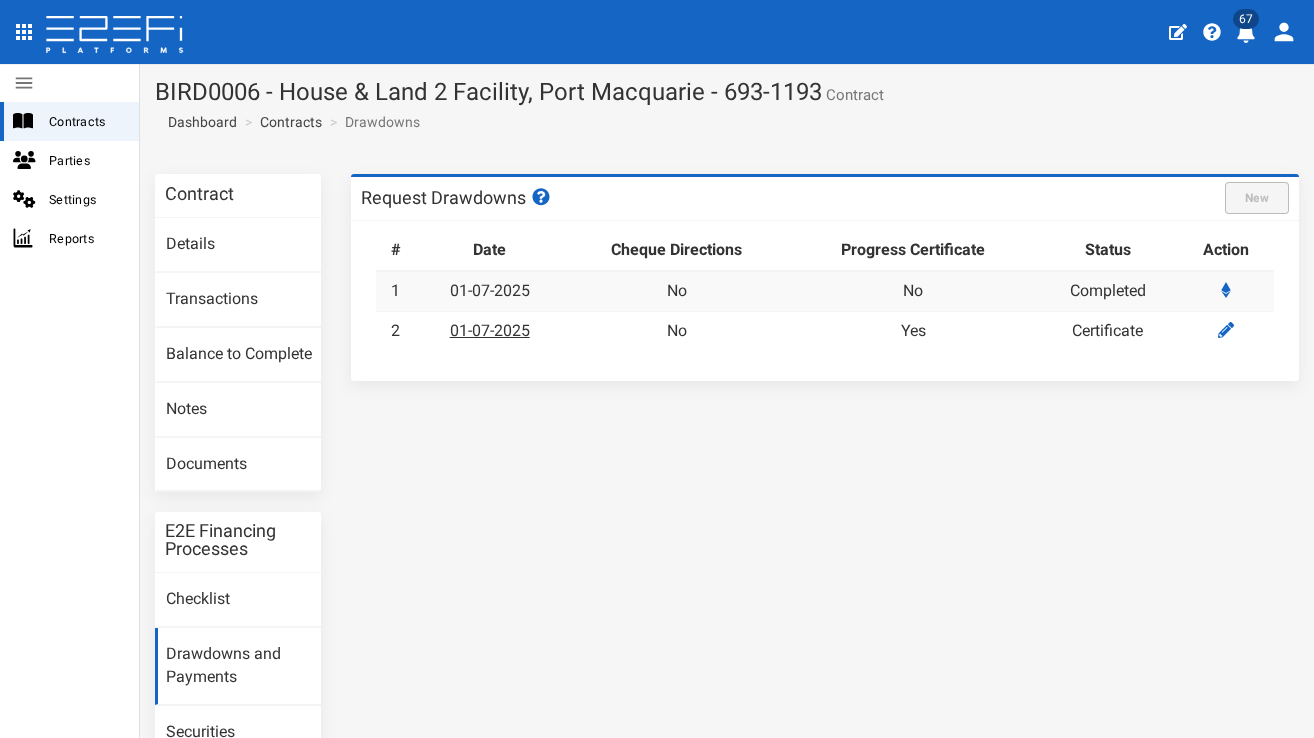 click on "01-07-2025" at bounding box center [395, 330] 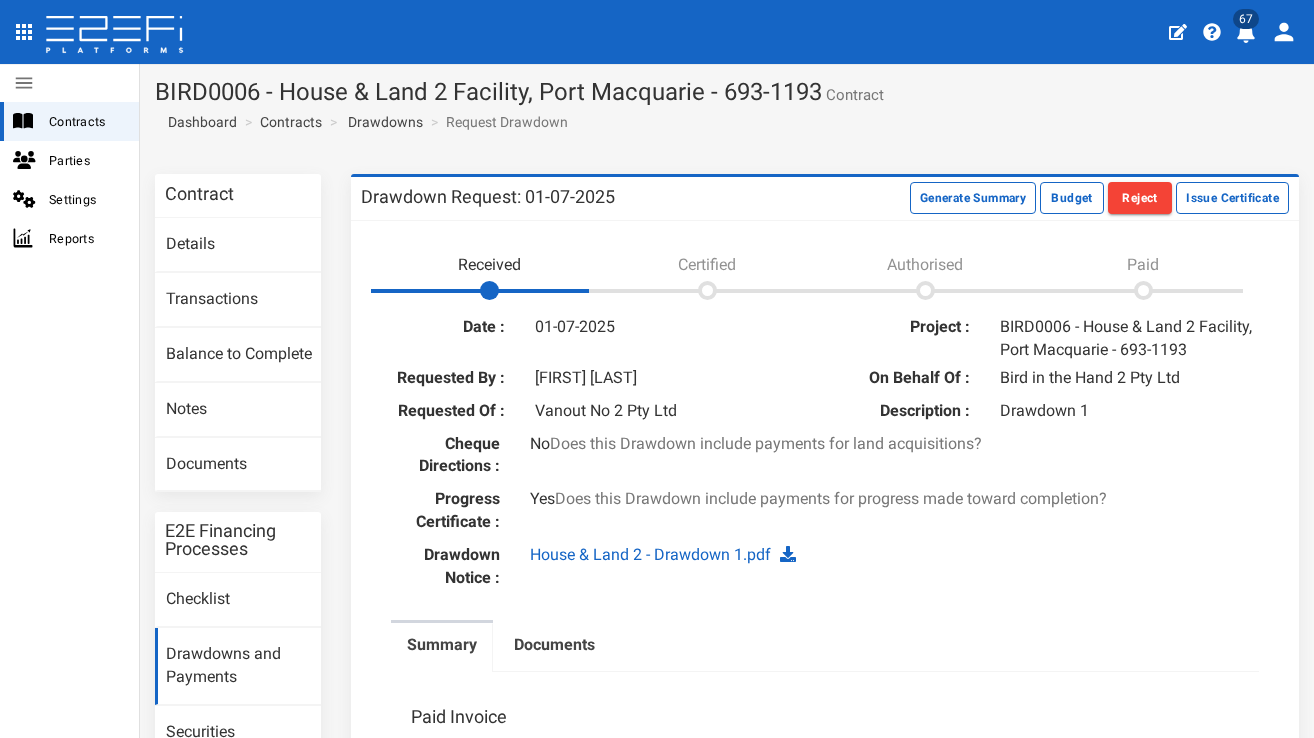 scroll, scrollTop: 0, scrollLeft: 0, axis: both 